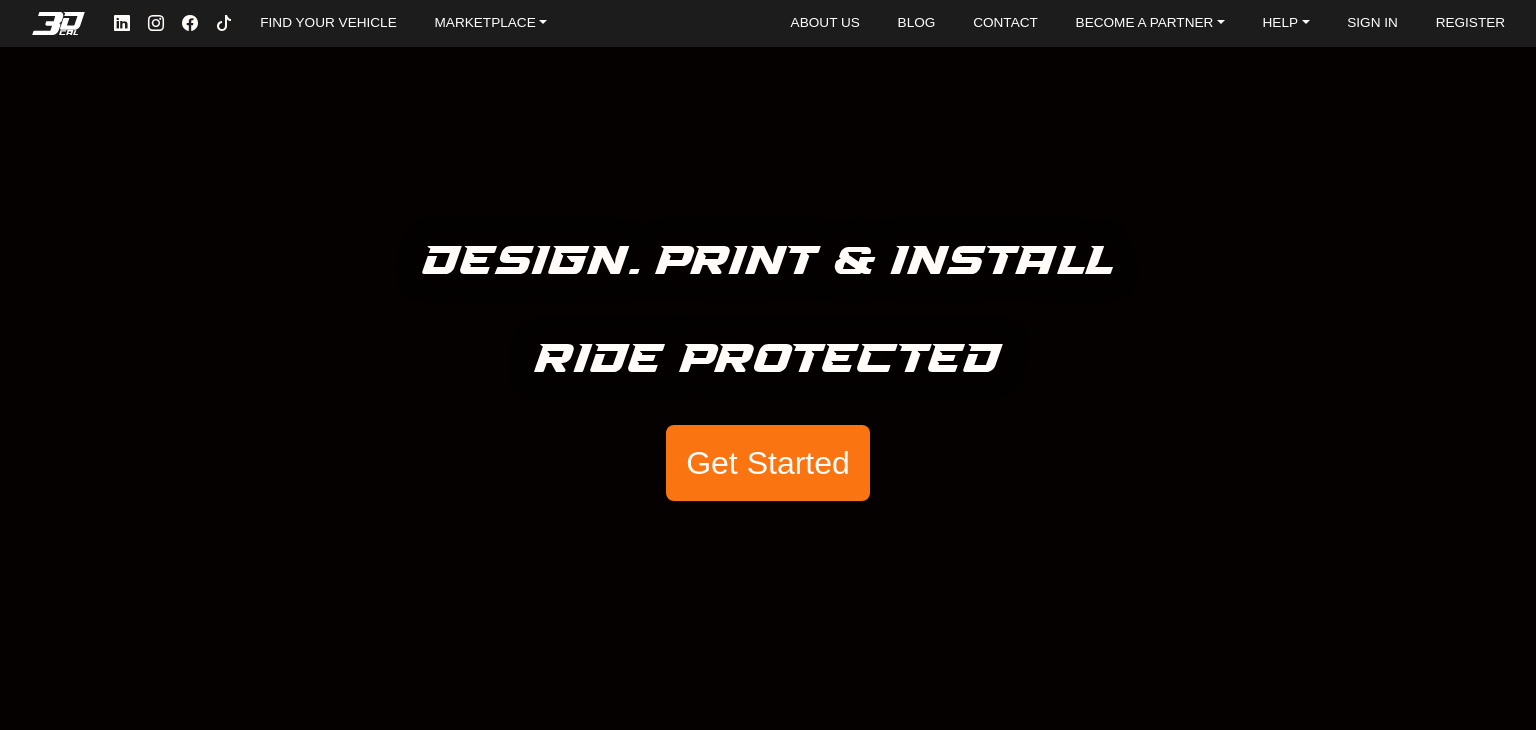 scroll, scrollTop: 0, scrollLeft: 0, axis: both 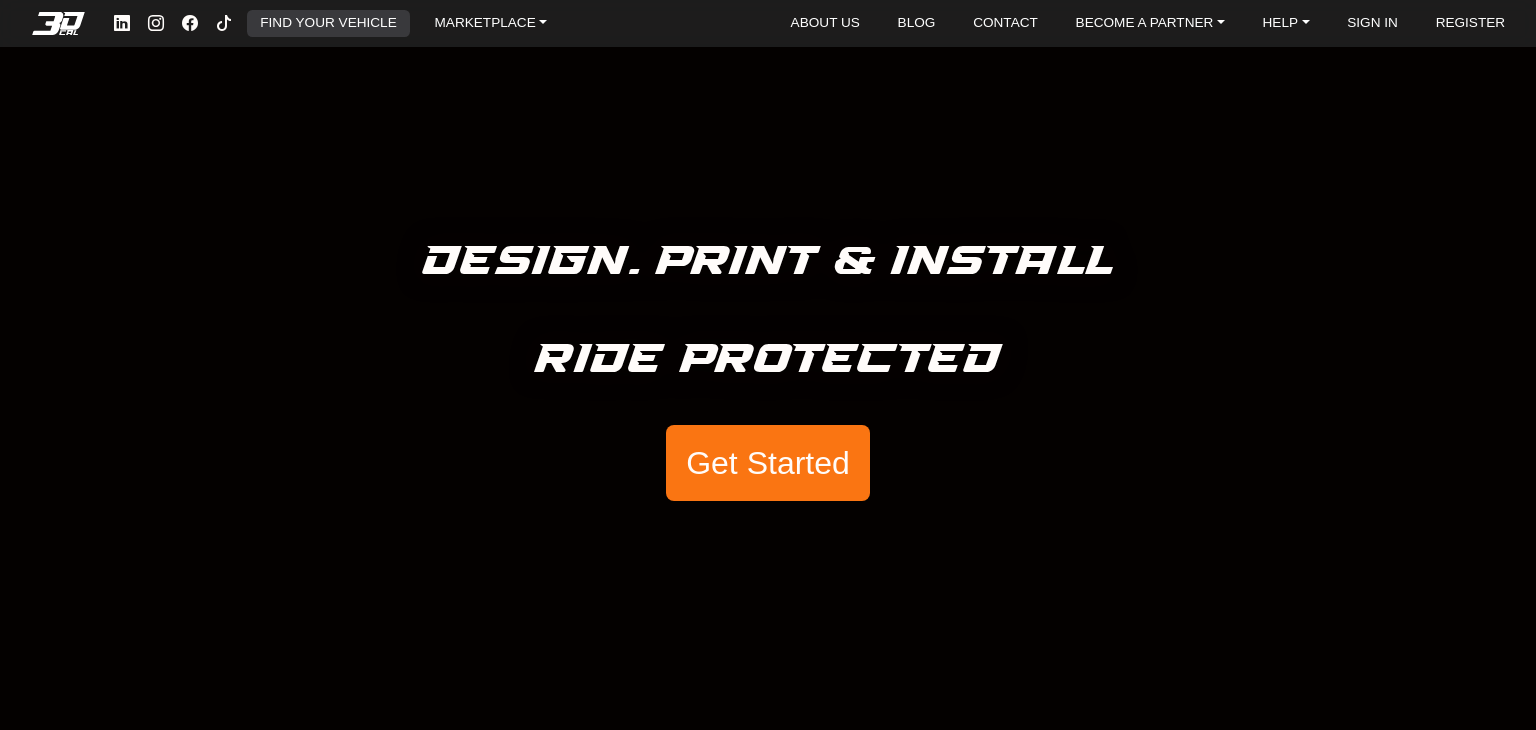 click on "FIND YOUR VEHICLE" at bounding box center [328, 24] 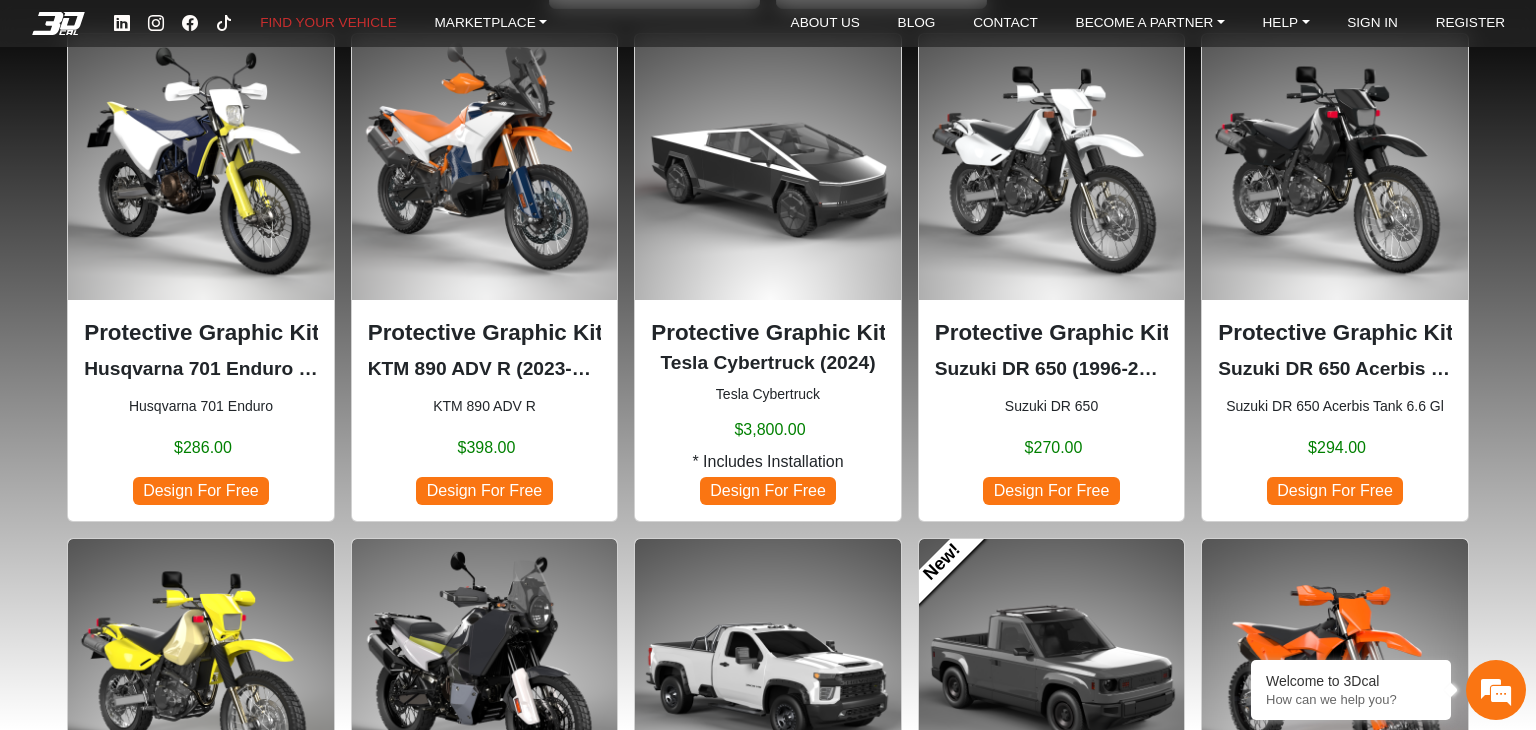 scroll, scrollTop: 0, scrollLeft: 0, axis: both 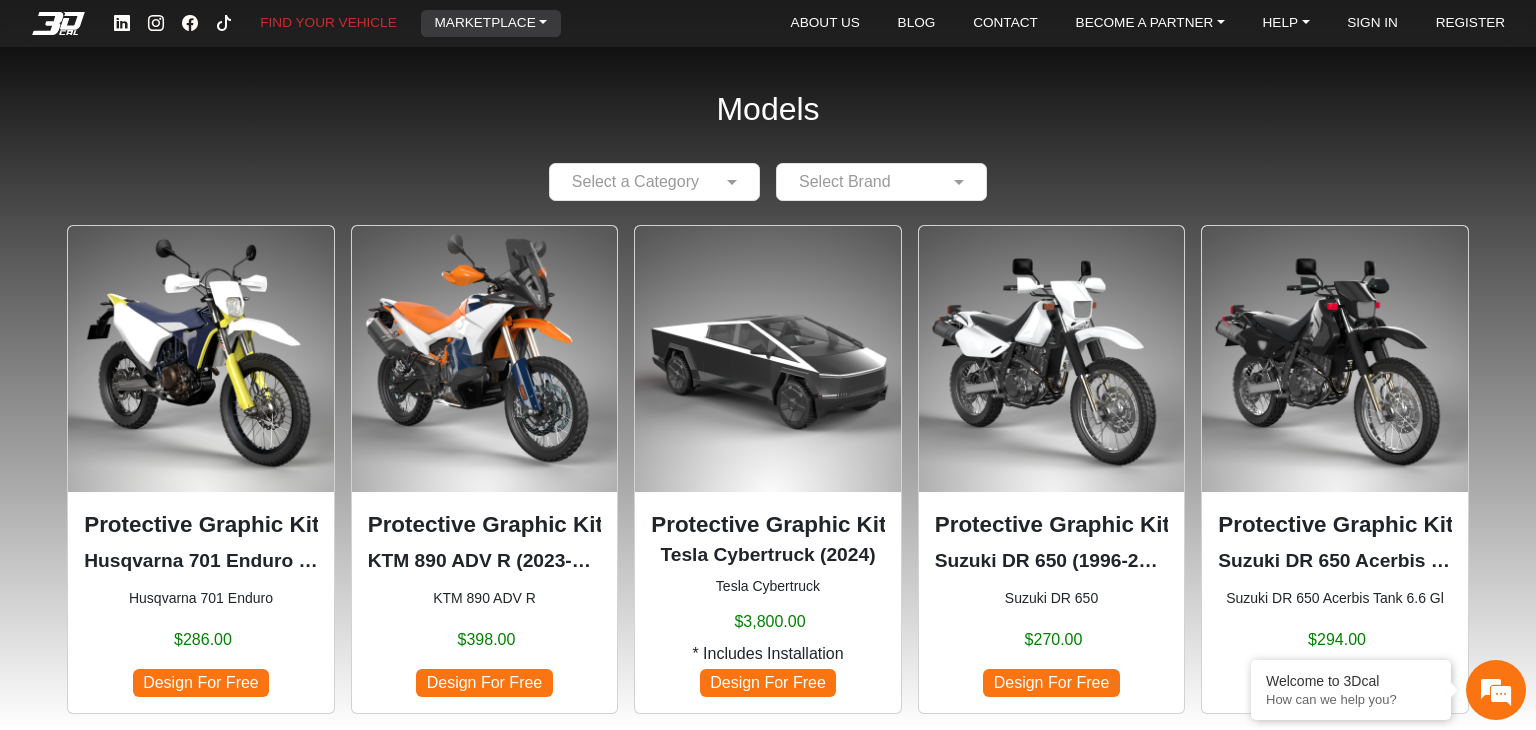 click on "MARKETPLACE" at bounding box center (491, 24) 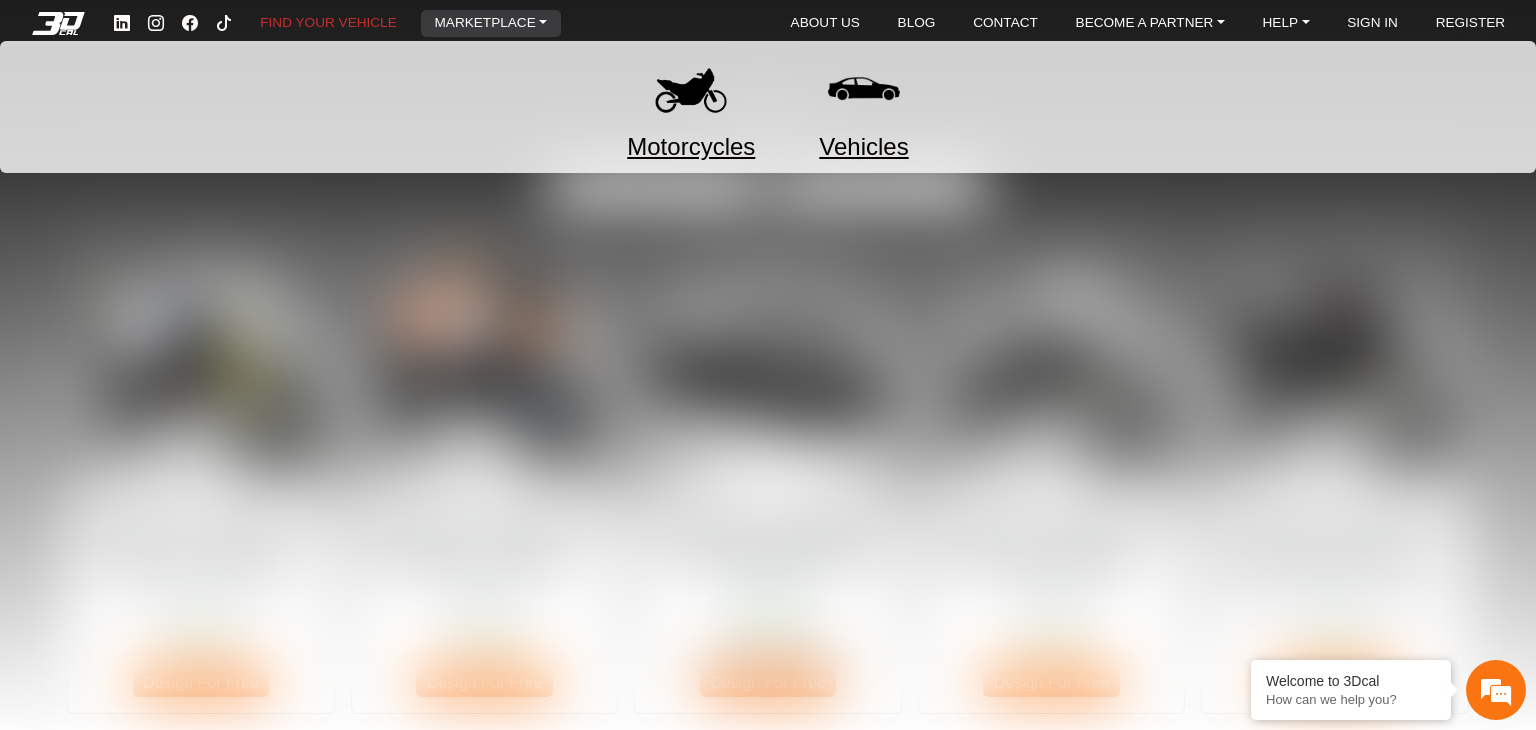 click at bounding box center (691, 89) 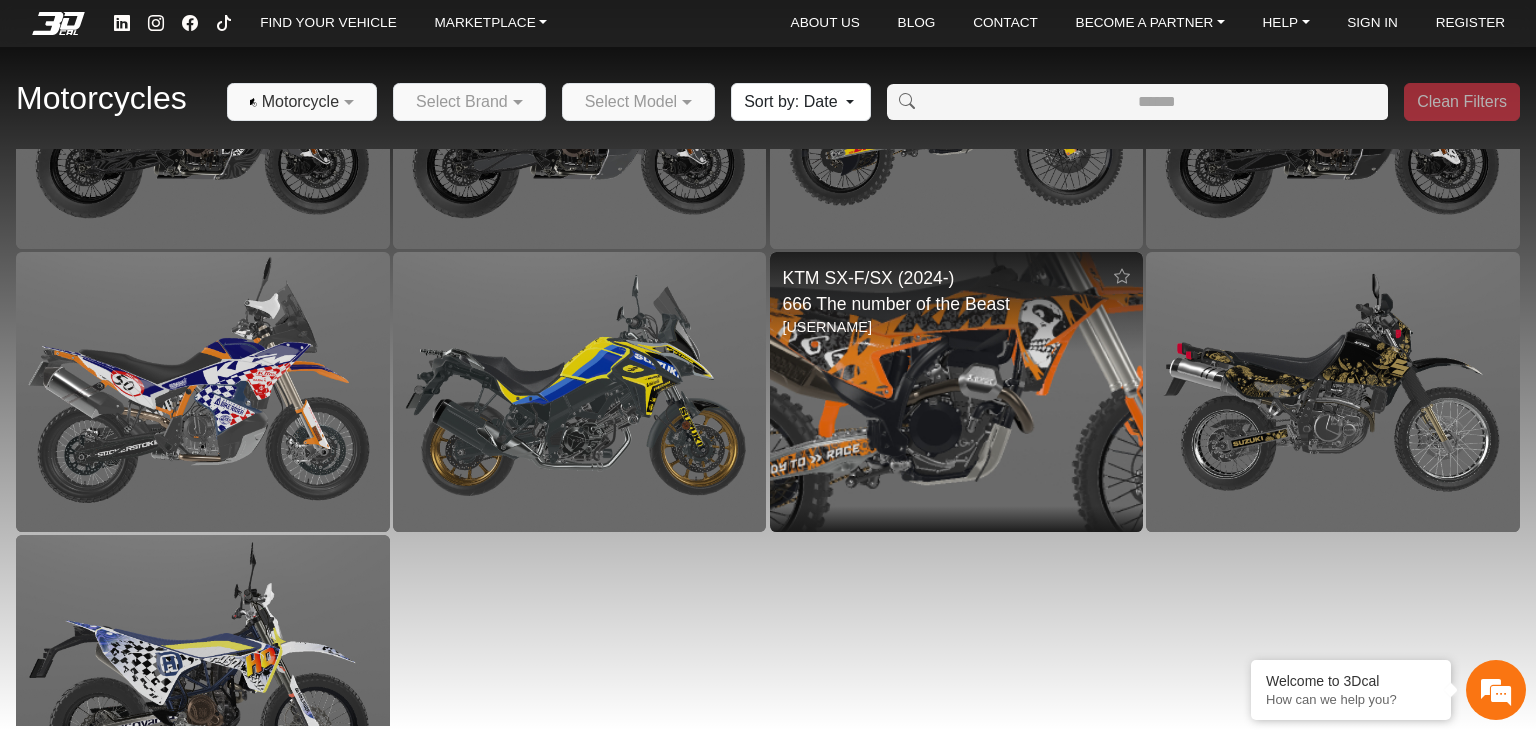 scroll, scrollTop: 1332, scrollLeft: 0, axis: vertical 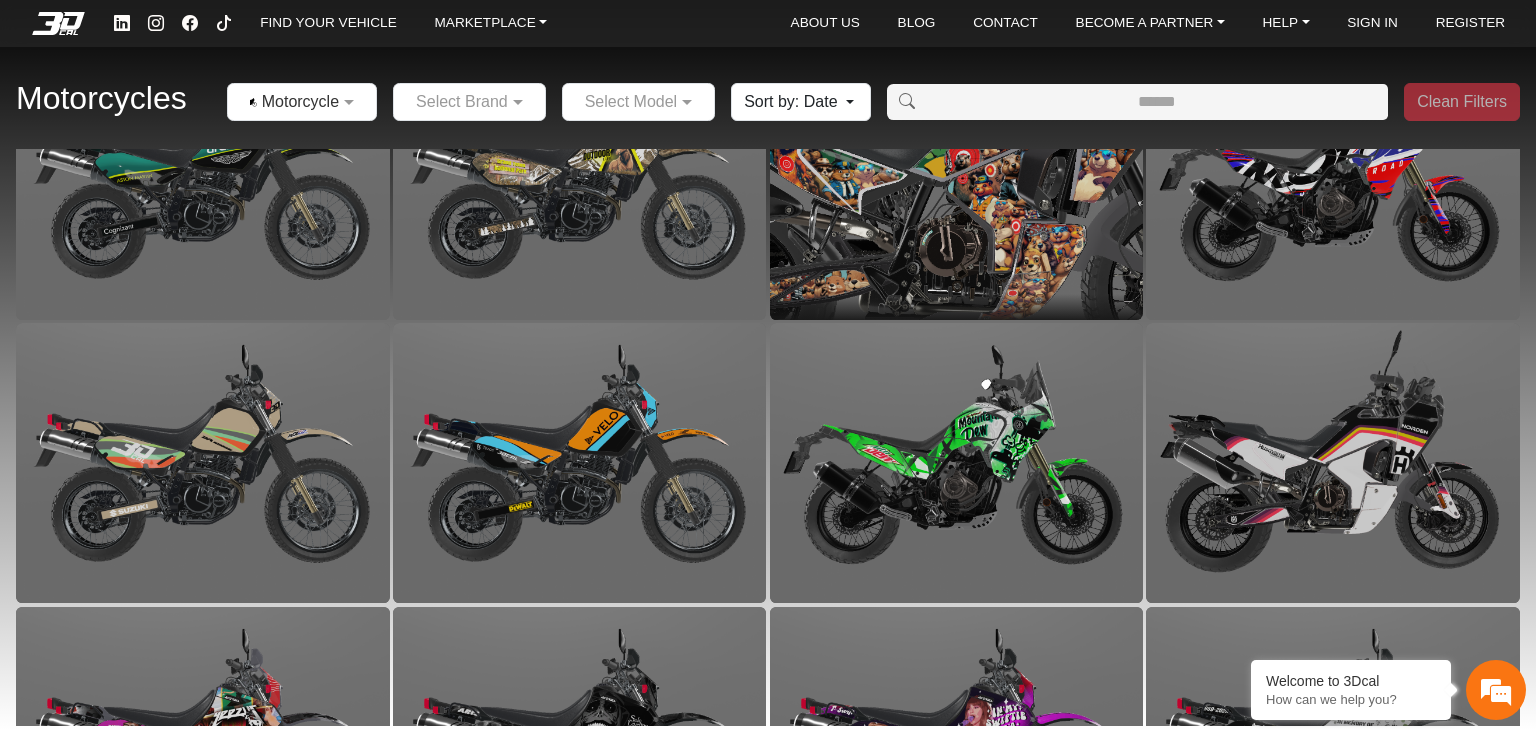 click at bounding box center [956, 180] 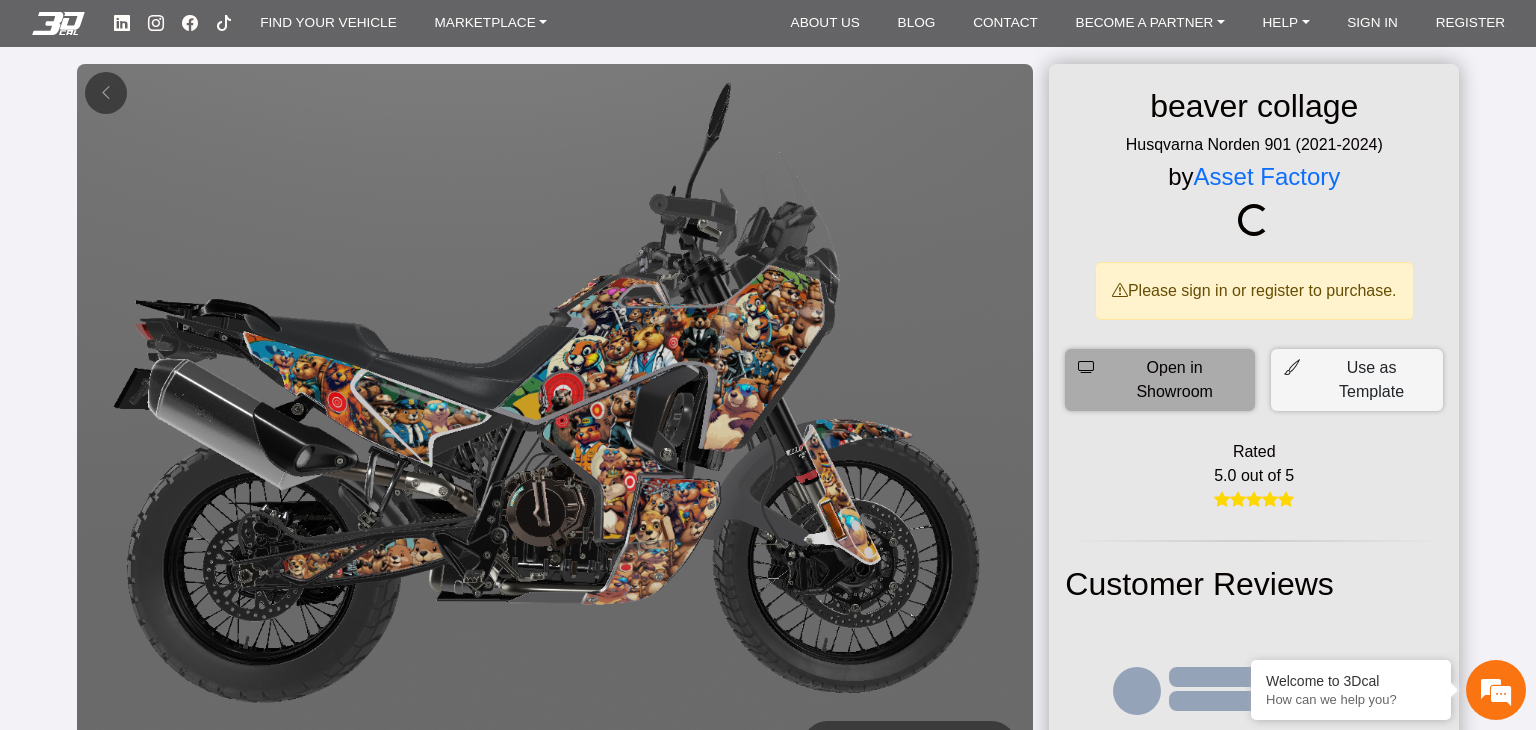 click on "Open in Showroom" 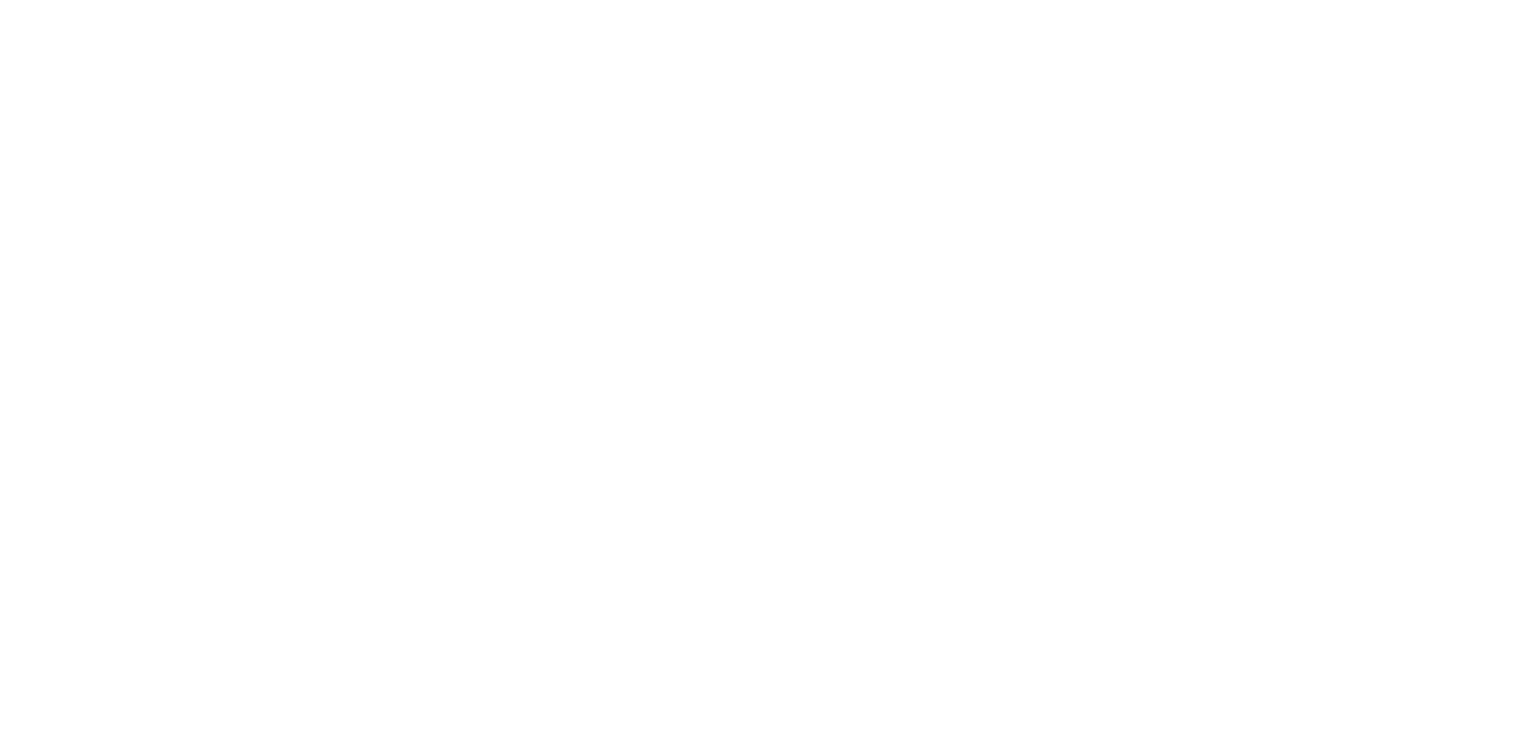 scroll, scrollTop: 0, scrollLeft: 0, axis: both 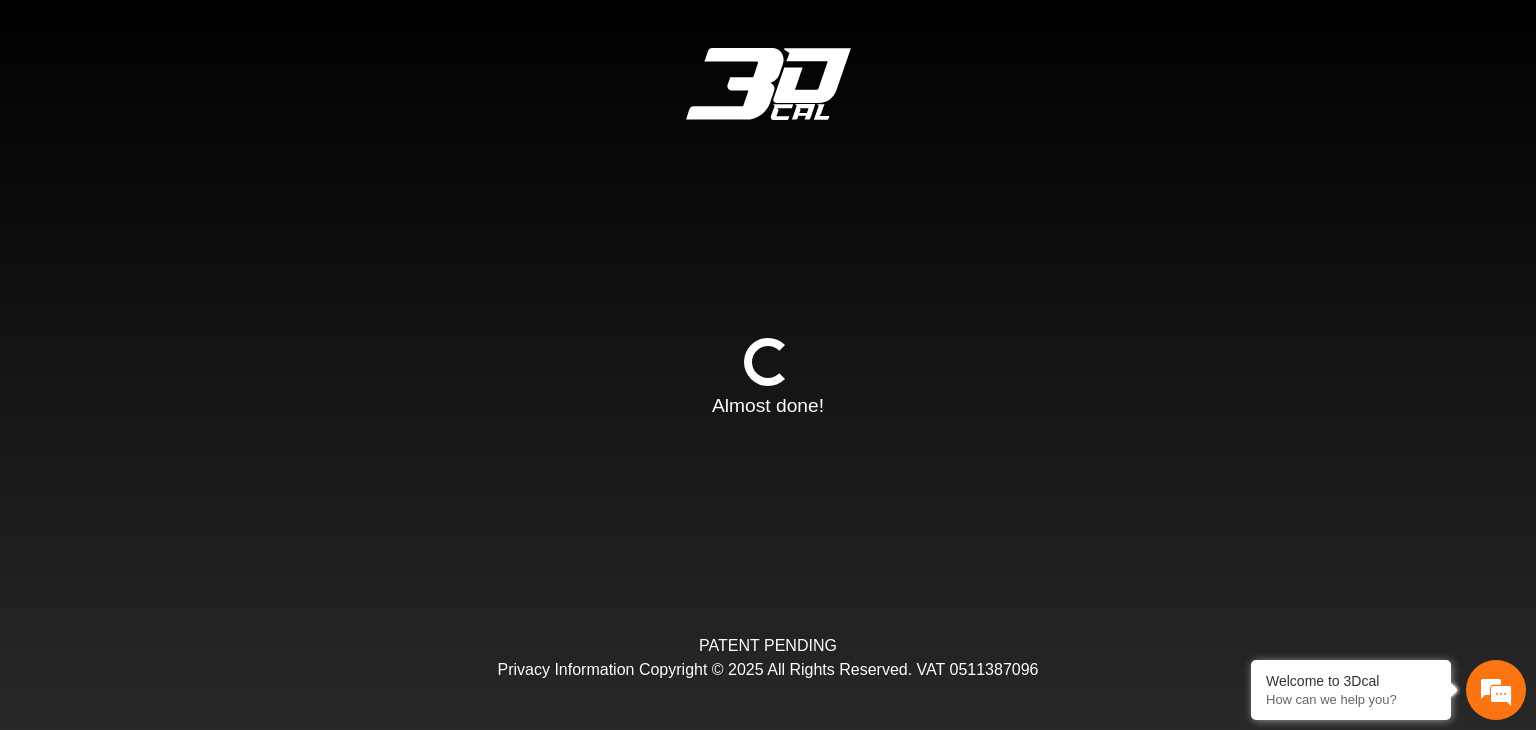 drag, startPoint x: 727, startPoint y: 640, endPoint x: 716, endPoint y: 369, distance: 271.22314 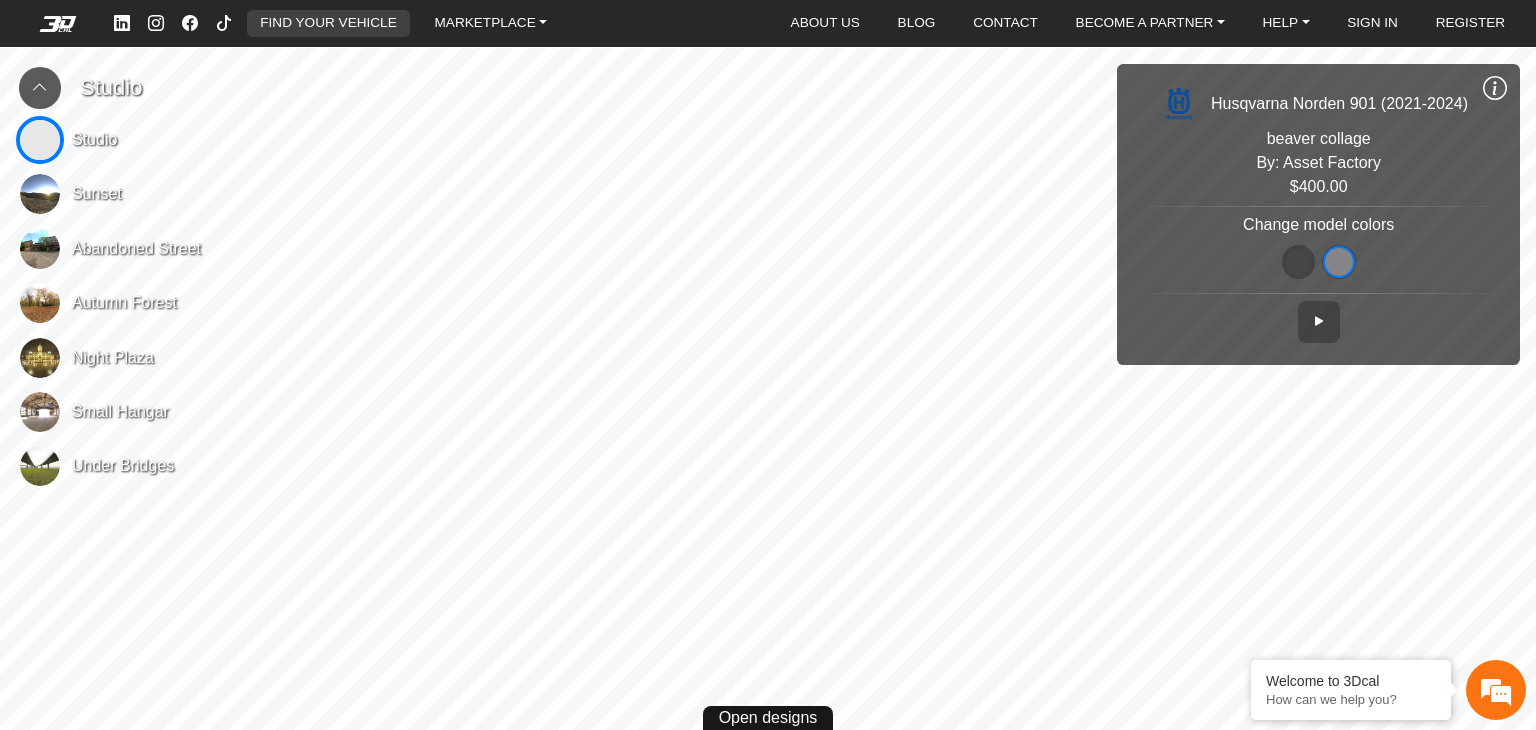 click on "FIND YOUR VEHICLE" at bounding box center [328, 24] 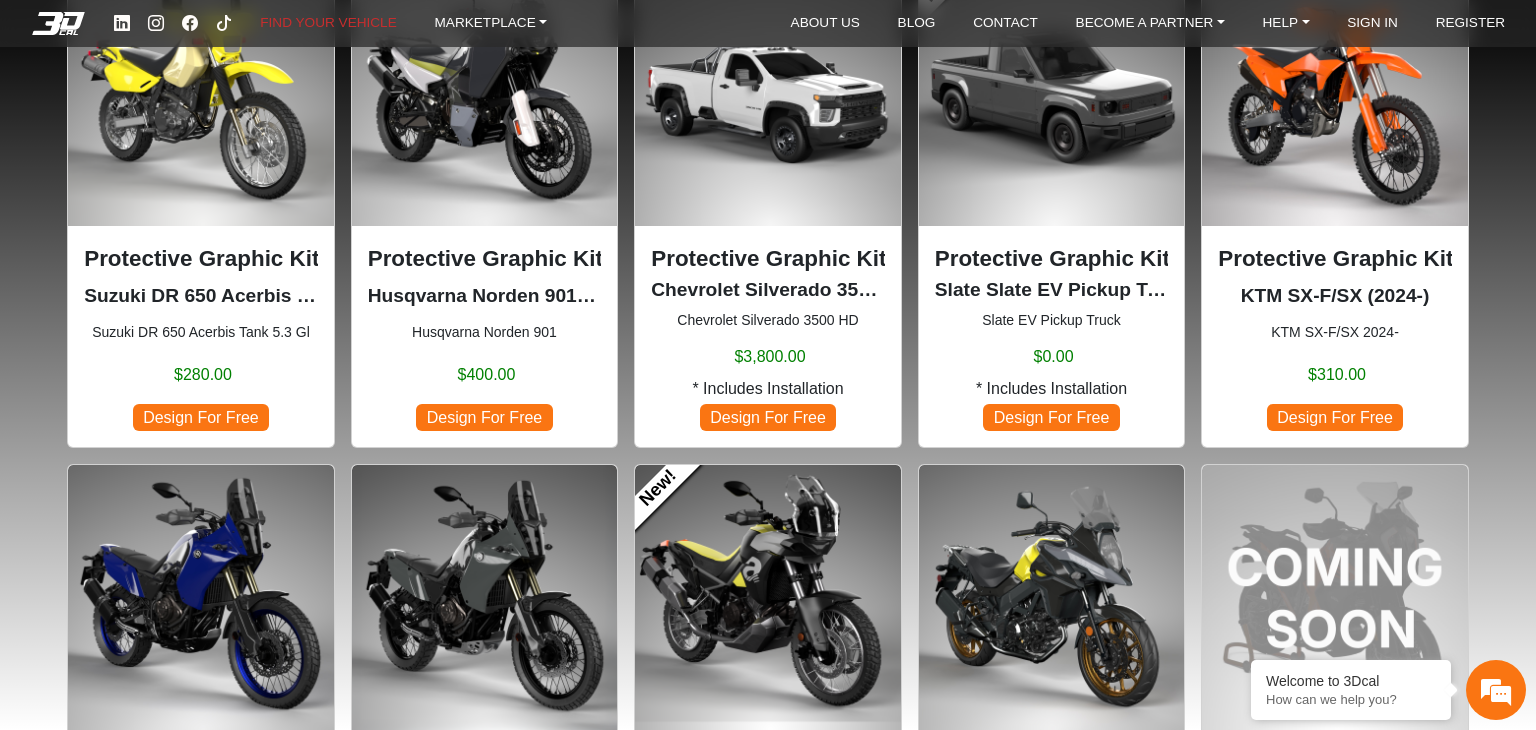 scroll, scrollTop: 1000, scrollLeft: 0, axis: vertical 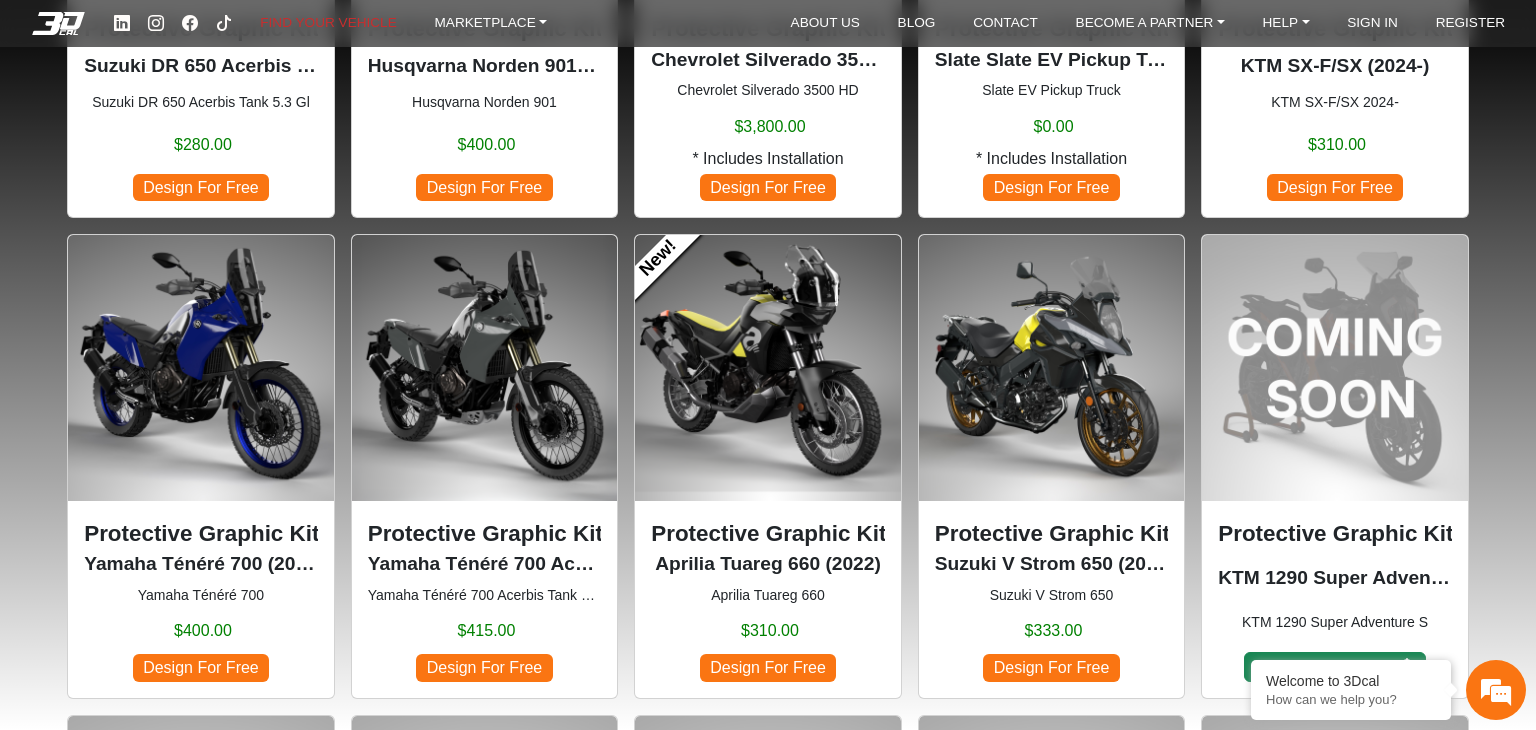 click 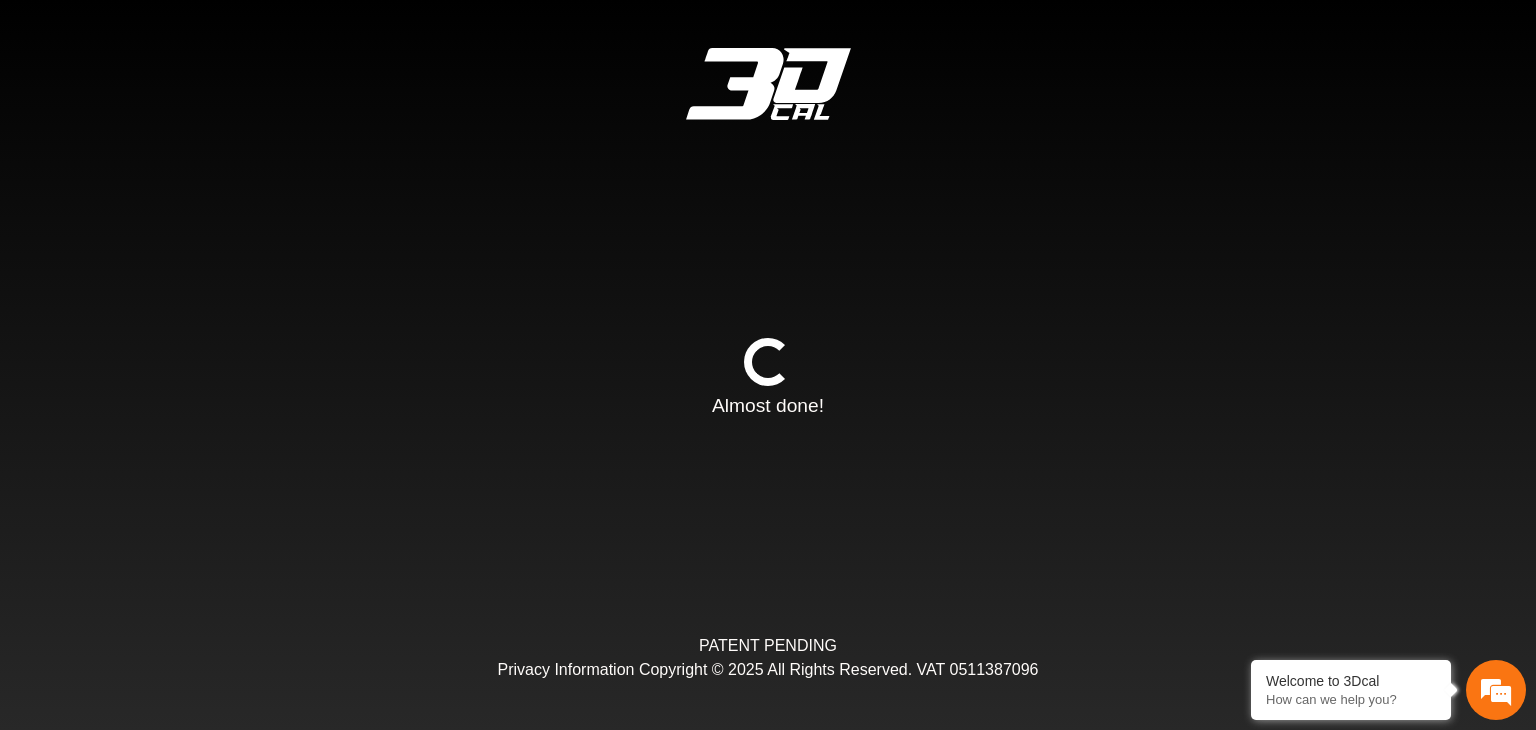 type on "*" 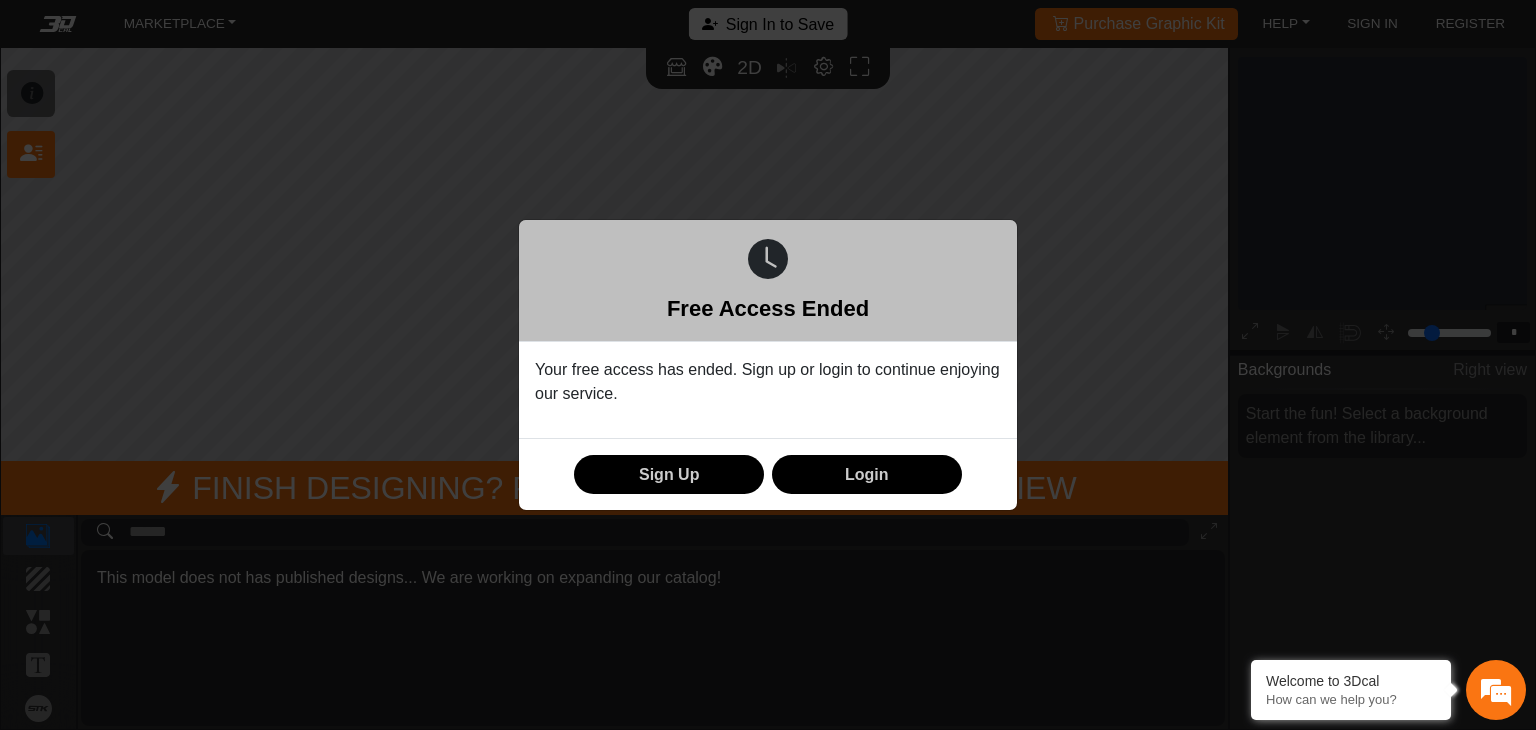 scroll, scrollTop: 241, scrollLeft: 224, axis: both 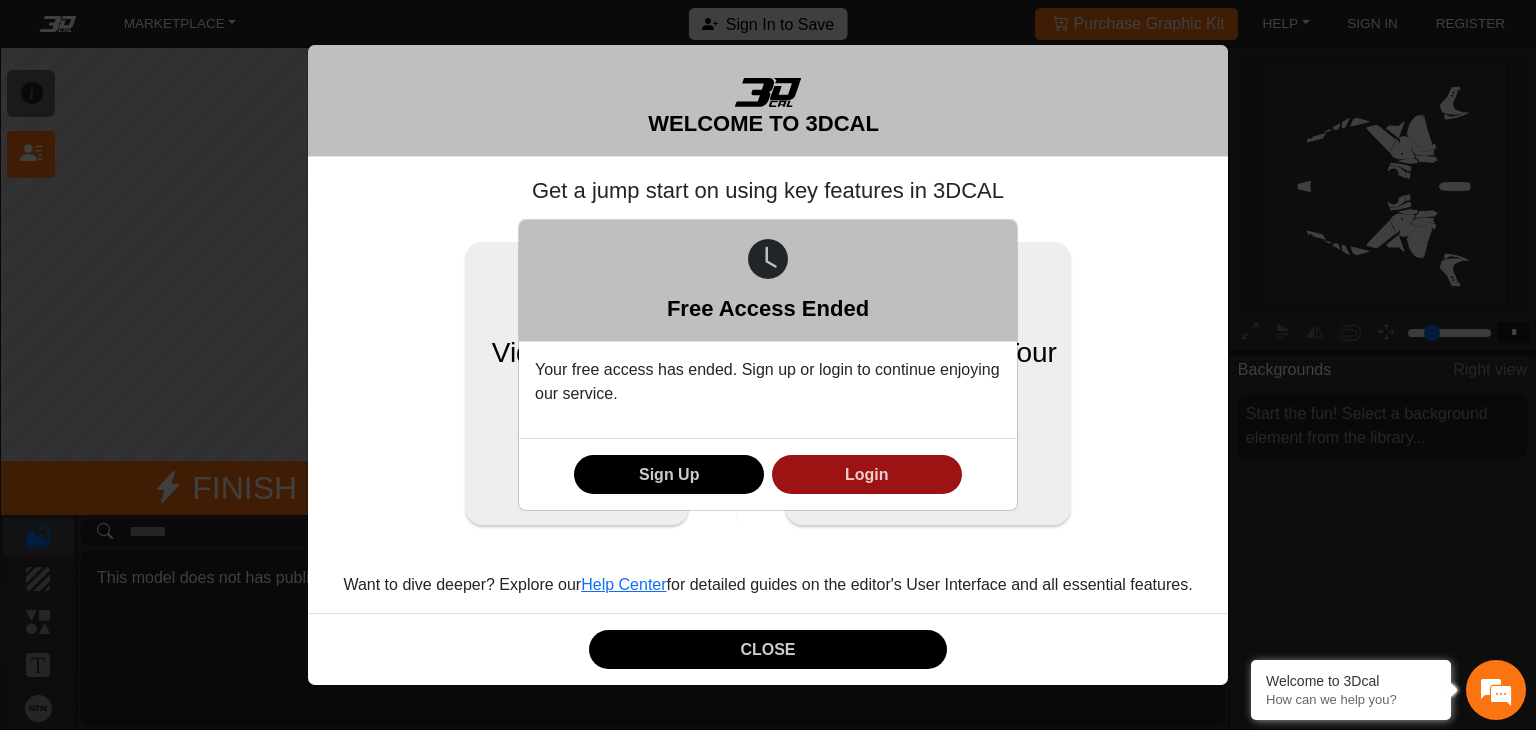 click on "Login" at bounding box center (867, 474) 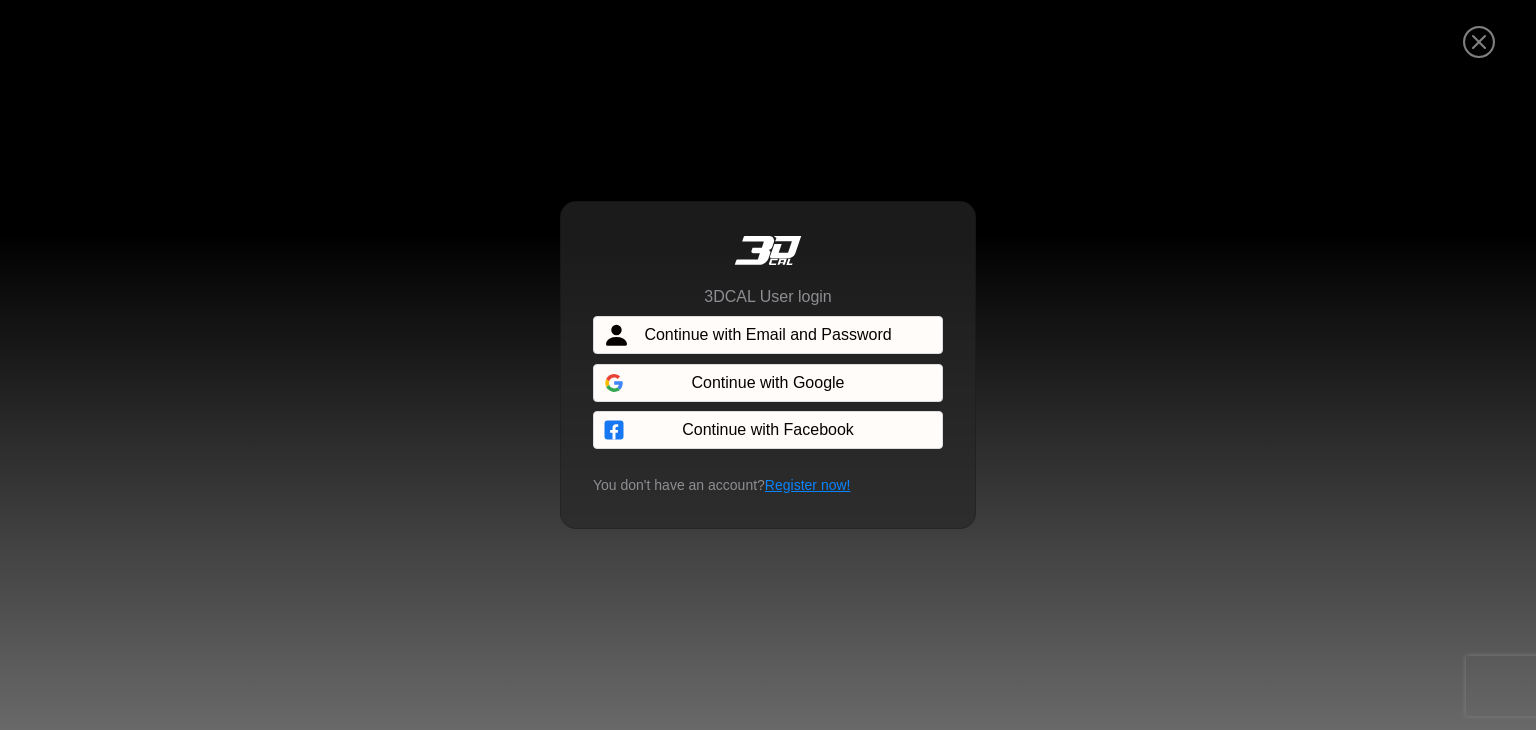 click on "Continue with Email and Password" at bounding box center [767, 335] 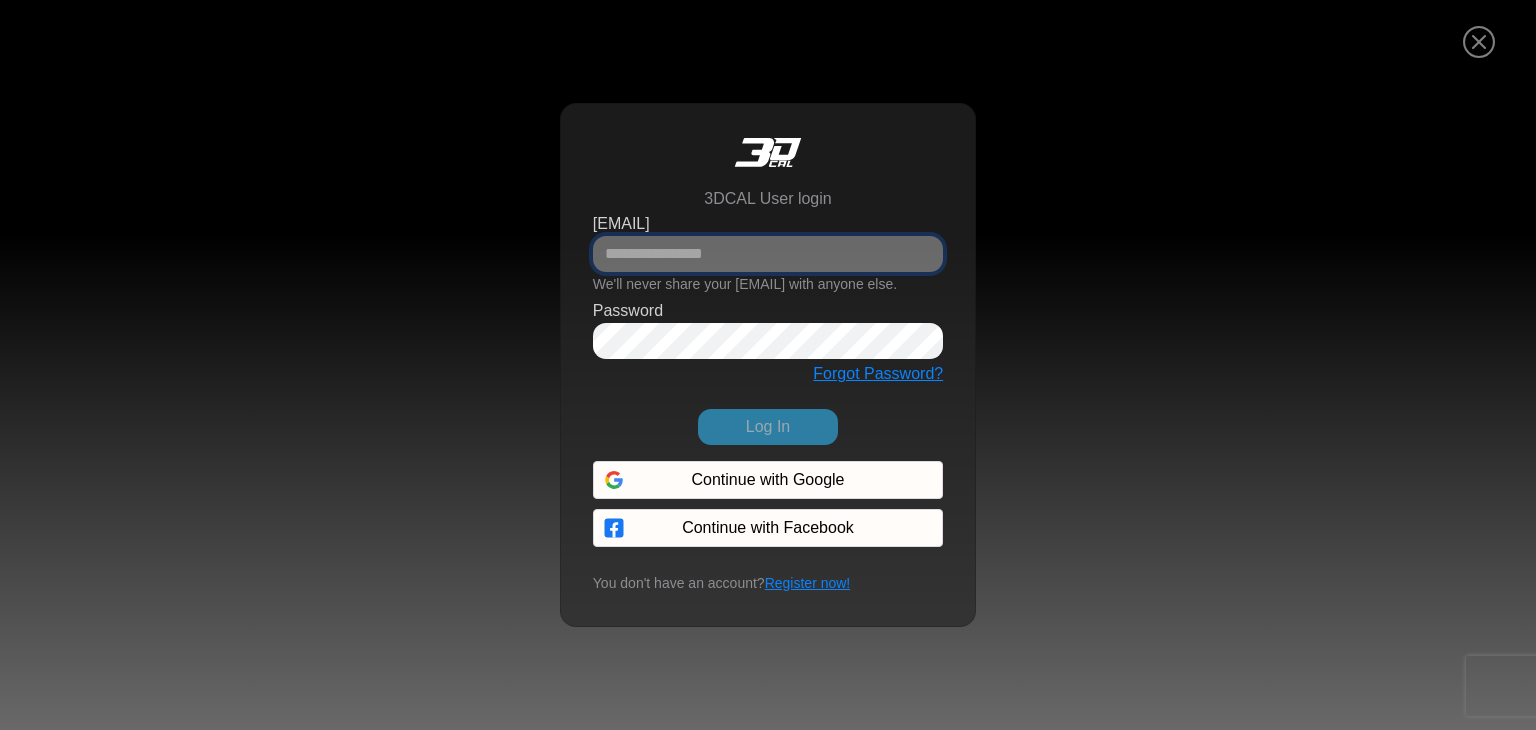 type on "**********" 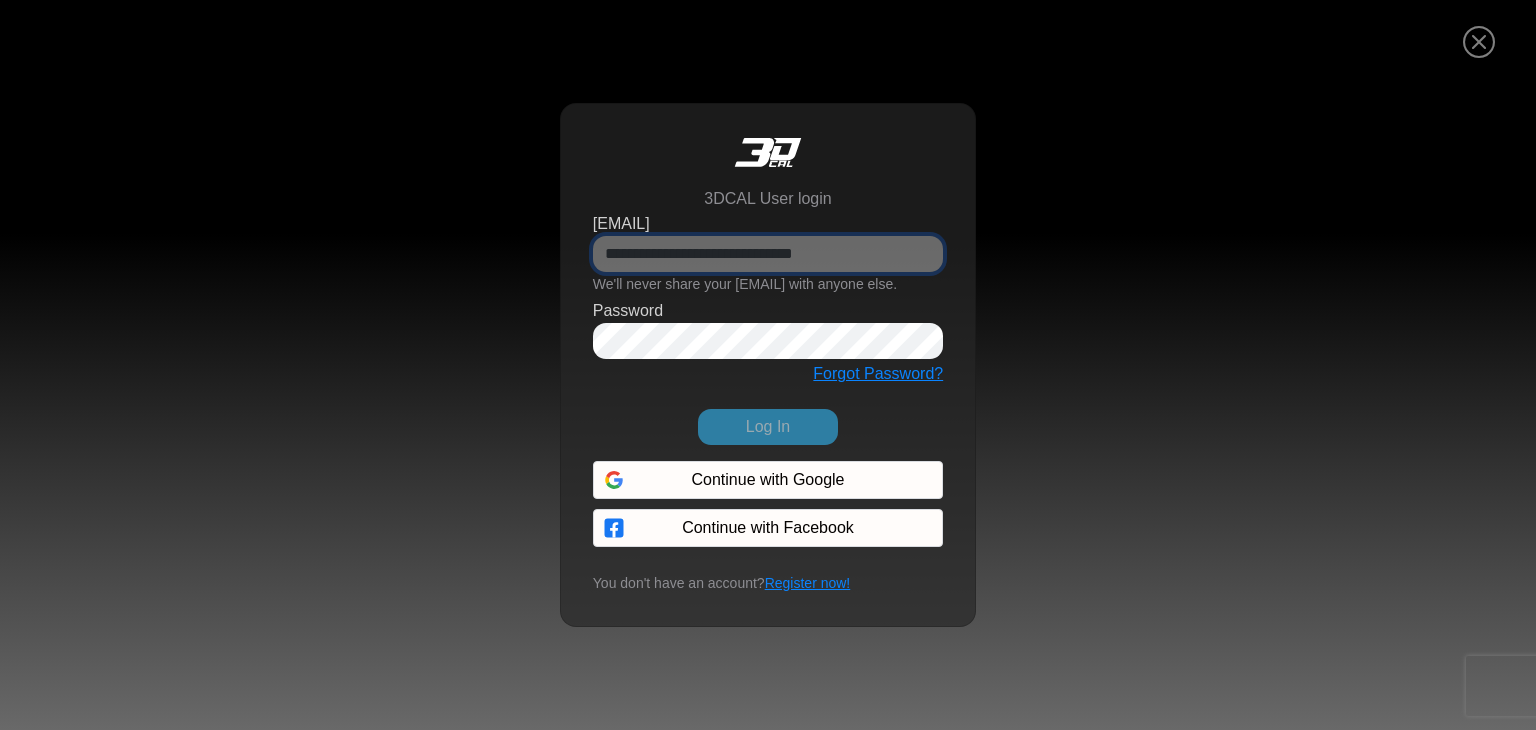 click on "**********" at bounding box center [768, 254] 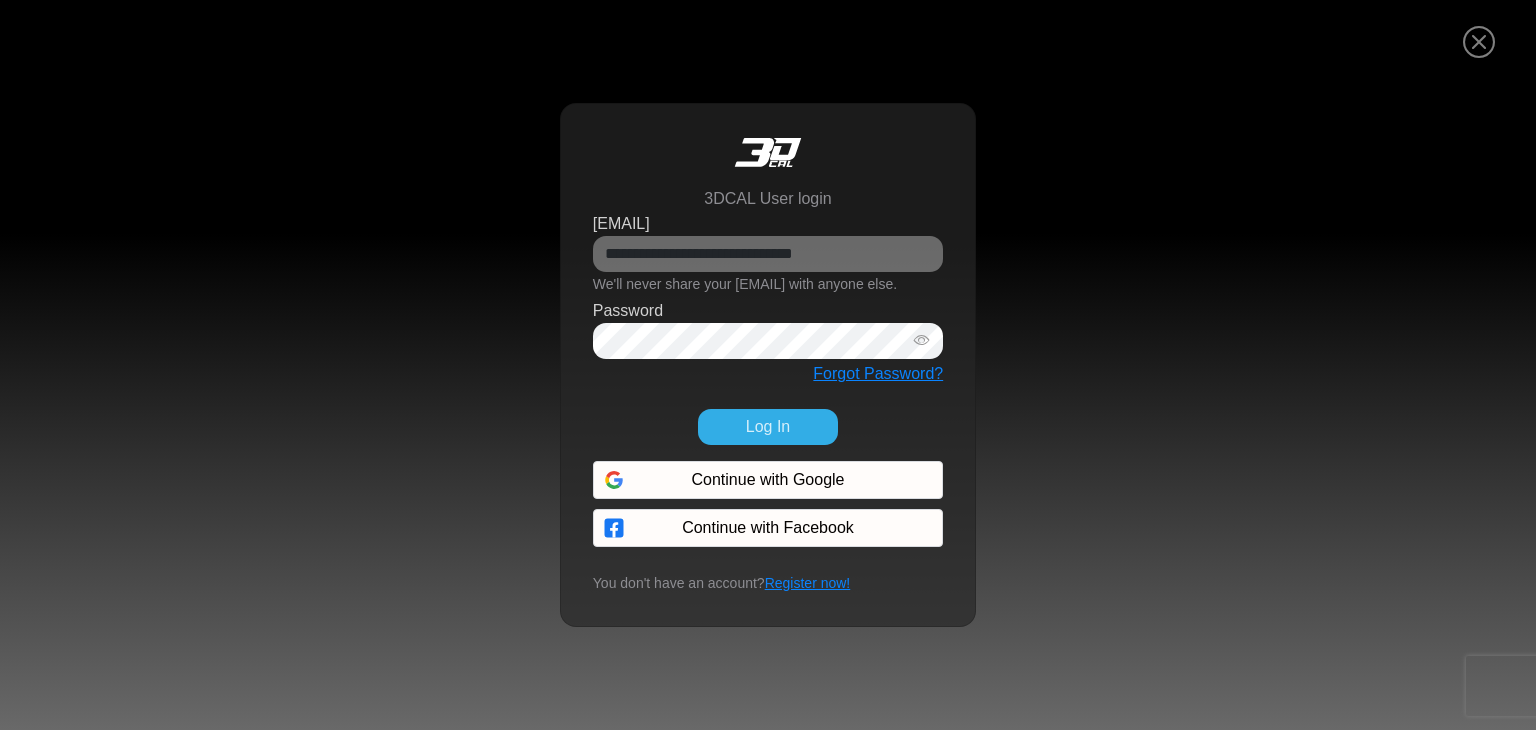 click on "Log In" at bounding box center (768, 427) 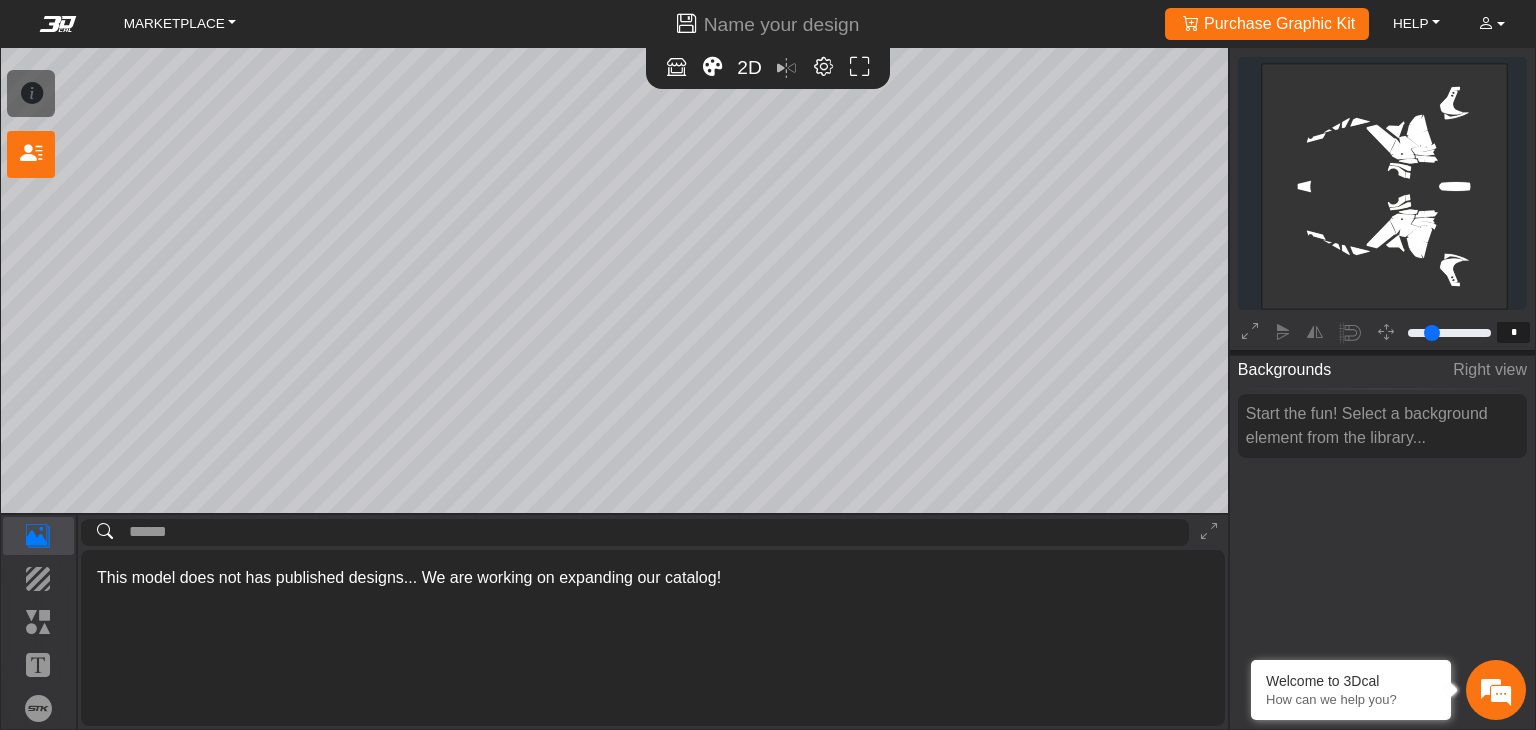 click 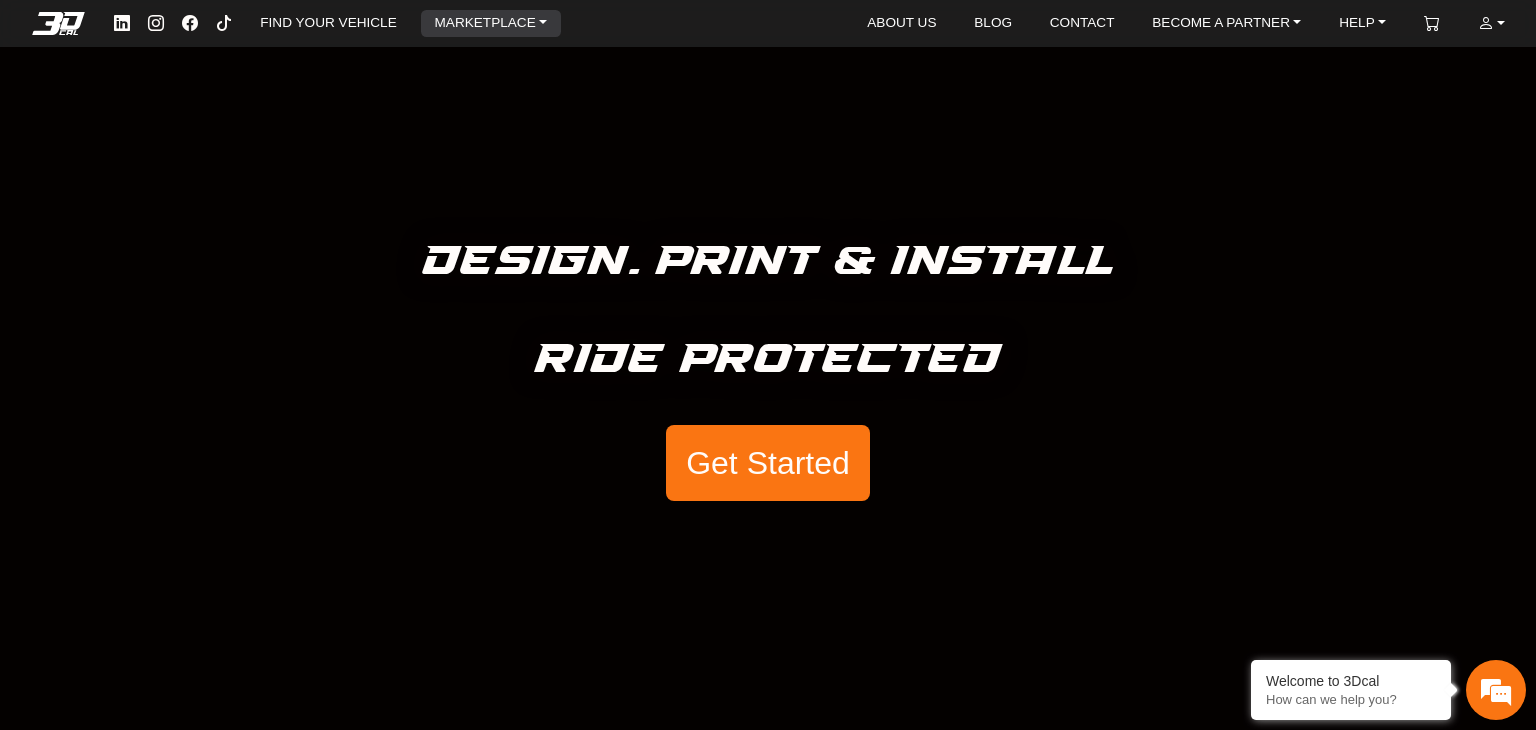 click on "MARKETPLACE" at bounding box center [491, 24] 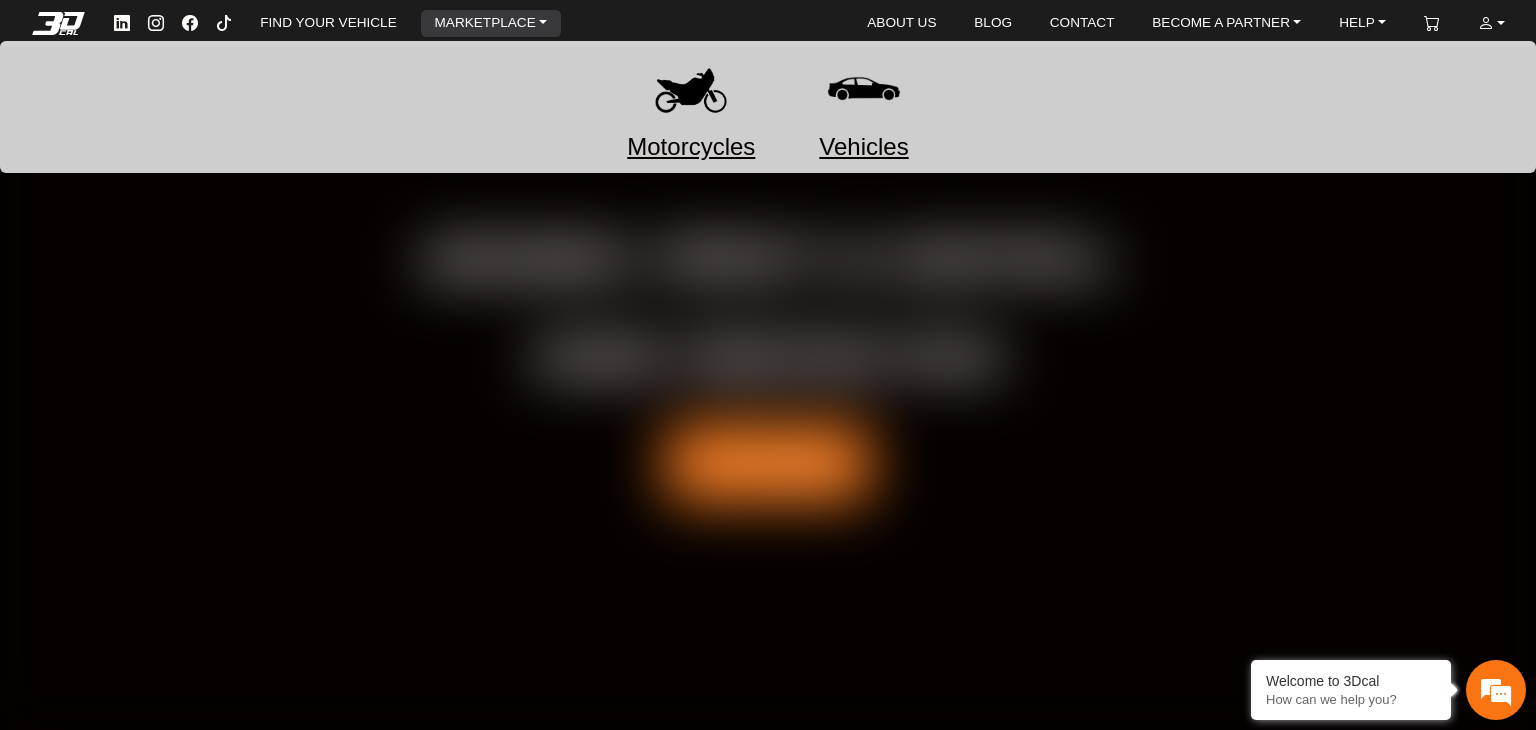 click at bounding box center (691, 89) 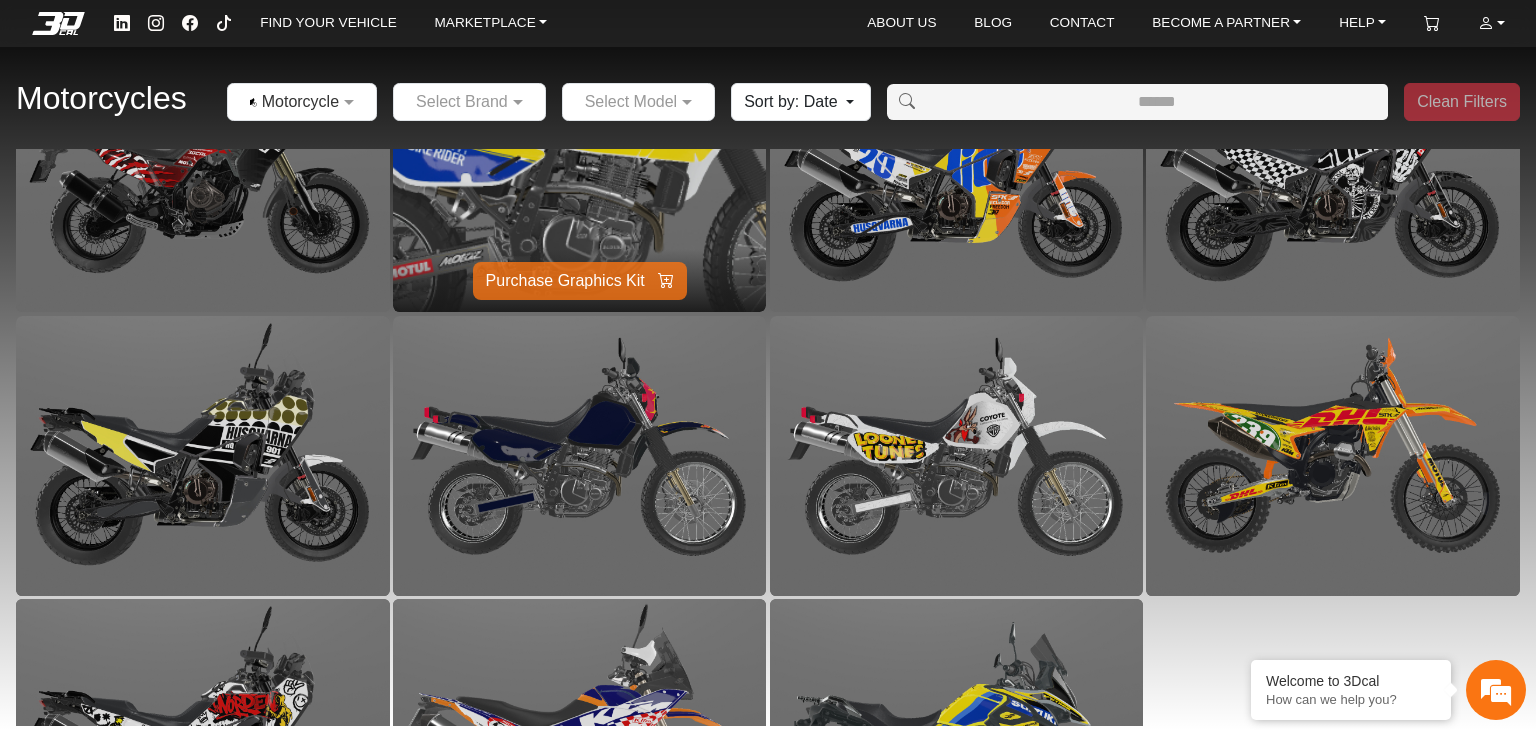 scroll, scrollTop: 200, scrollLeft: 0, axis: vertical 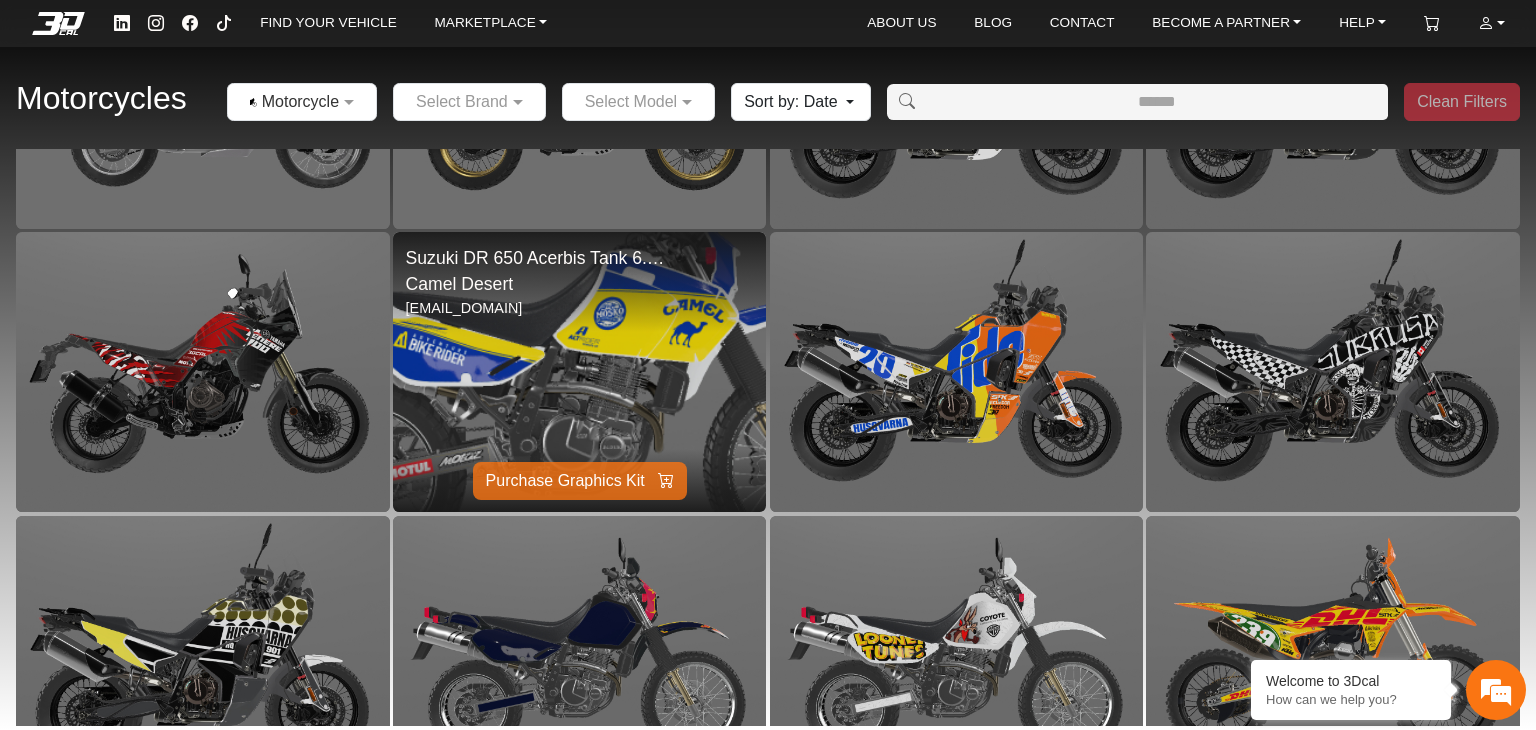 click at bounding box center (579, 372) 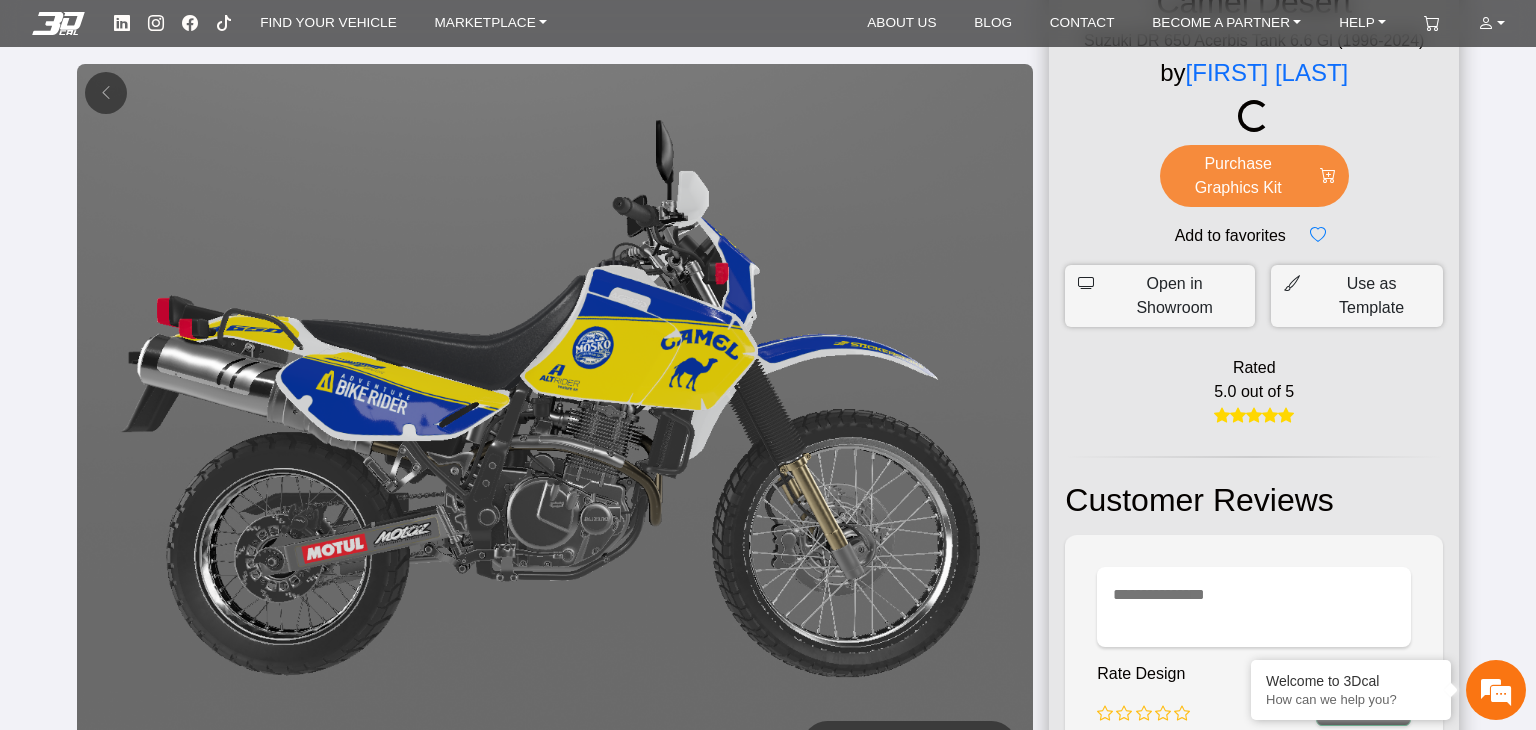 scroll, scrollTop: 300, scrollLeft: 0, axis: vertical 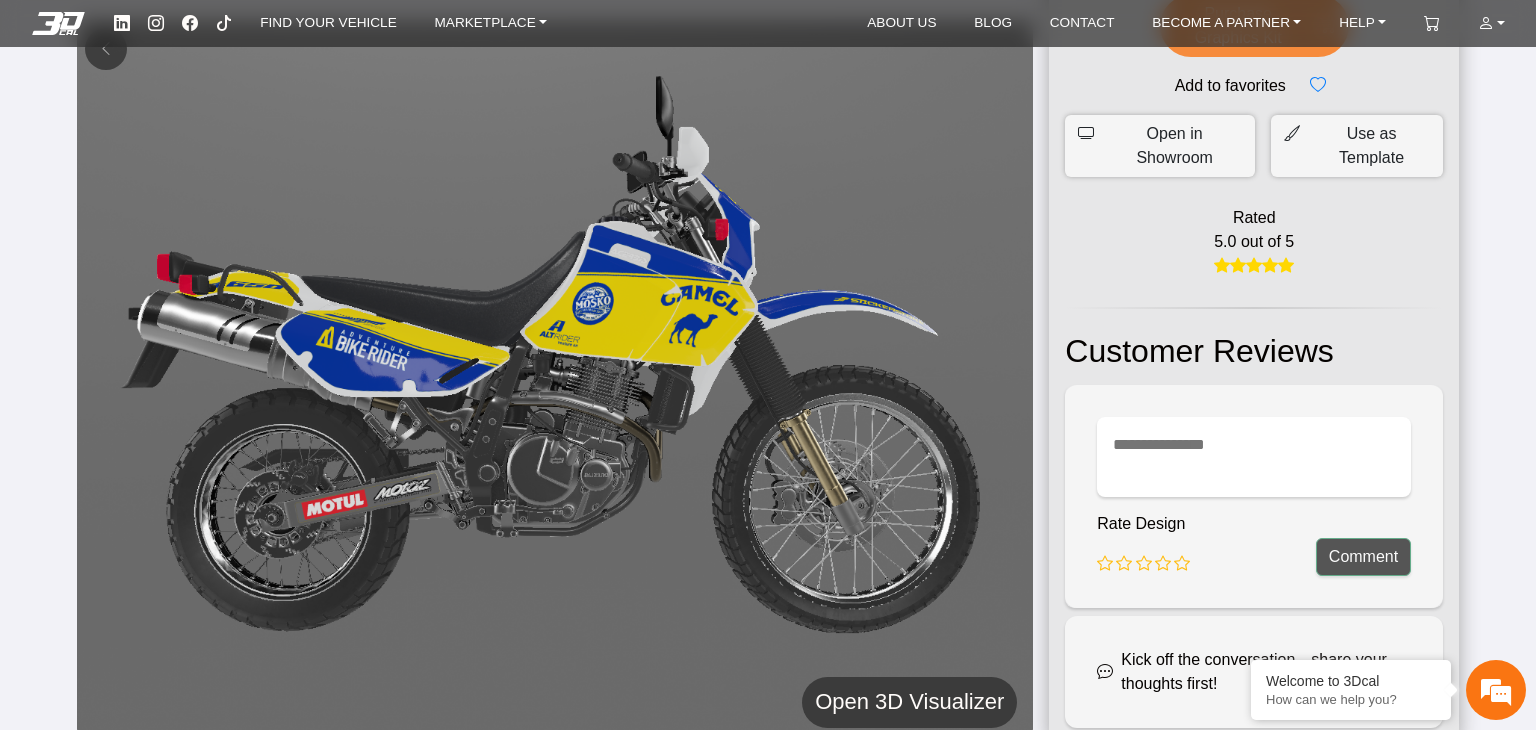 click on "Open 3D Visualizer" 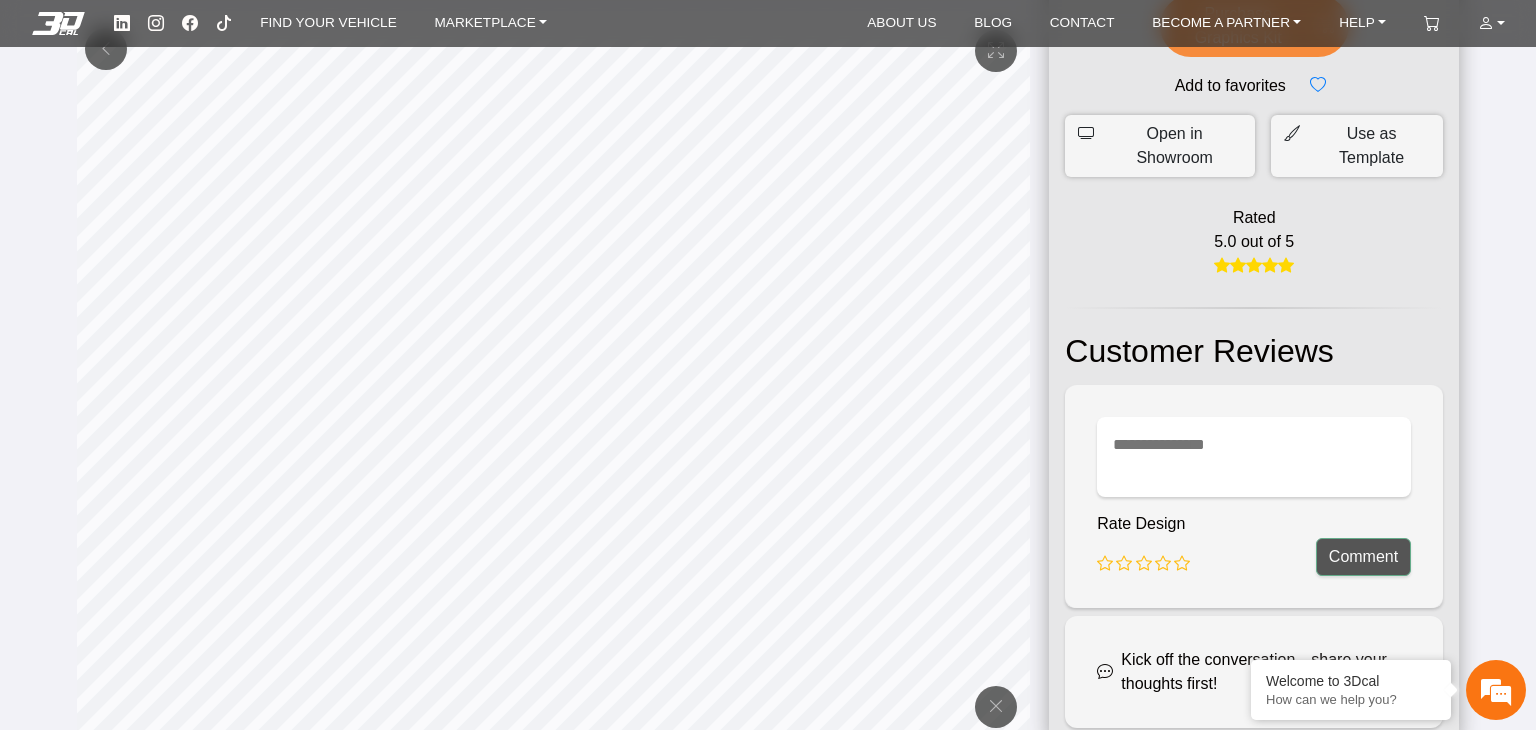 scroll, scrollTop: 330, scrollLeft: 0, axis: vertical 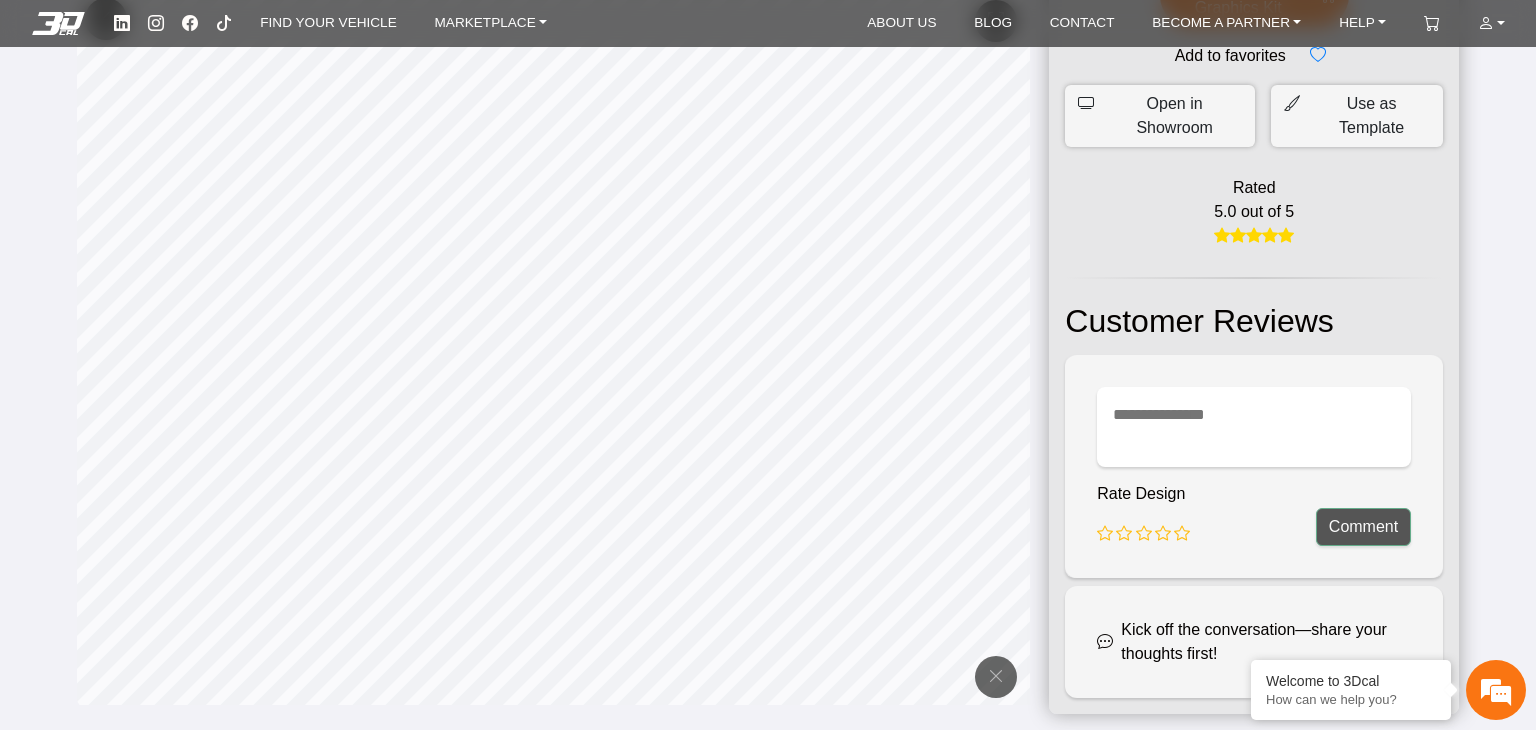 click 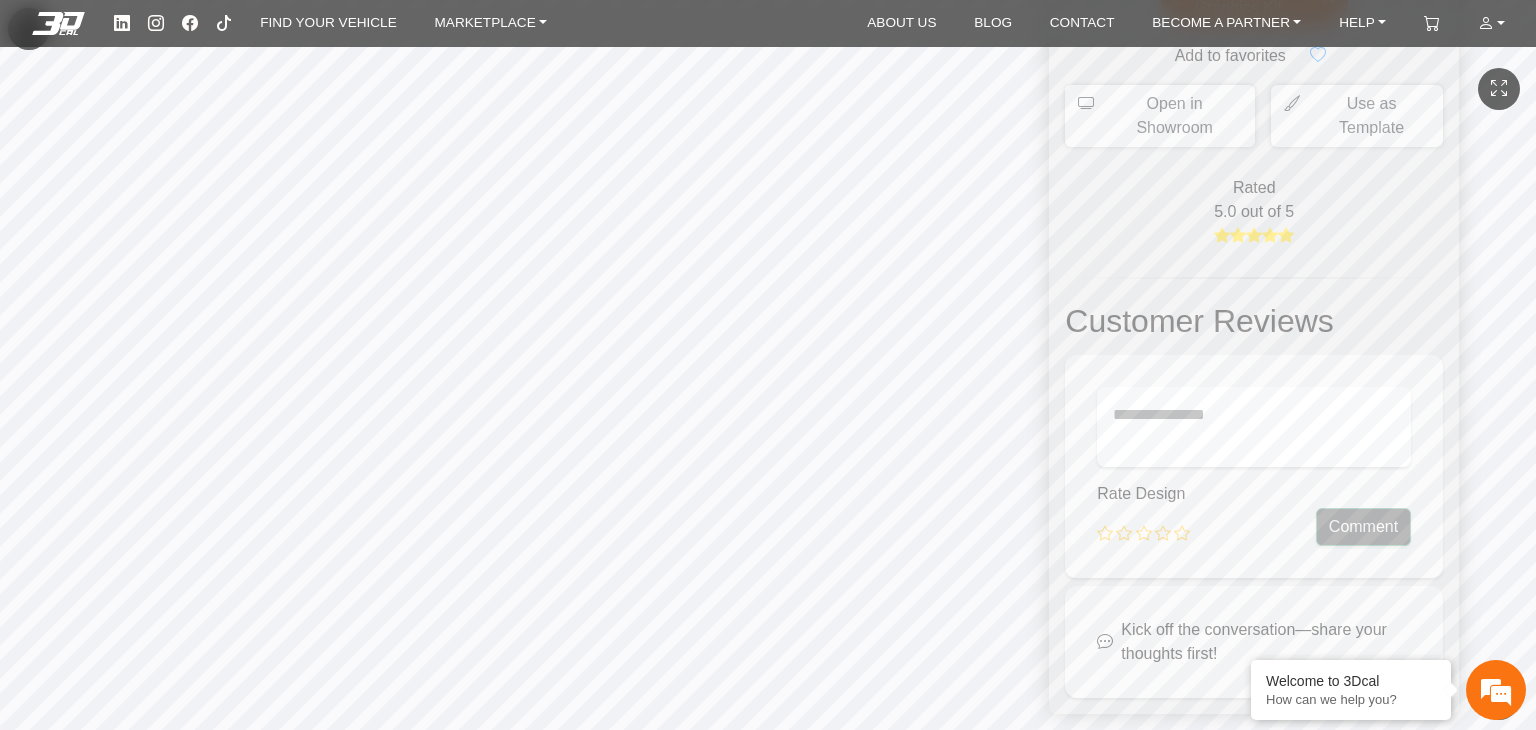 click 